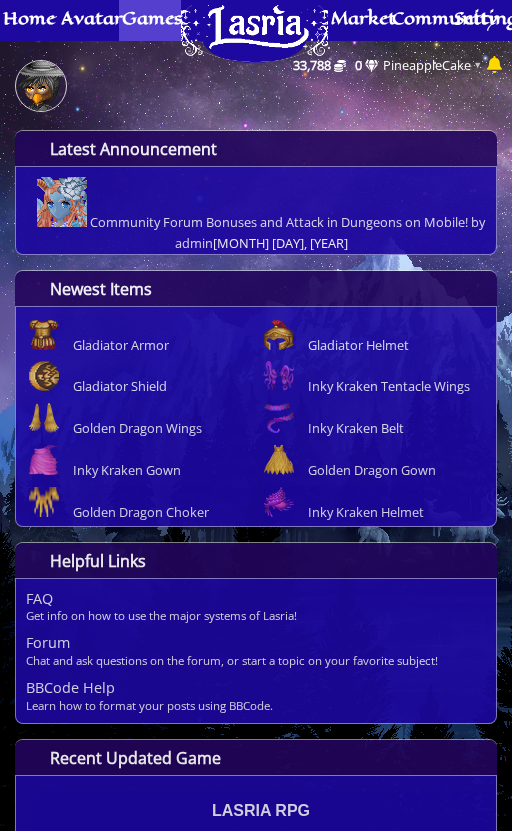 click on "Games" at bounding box center (152, 18) 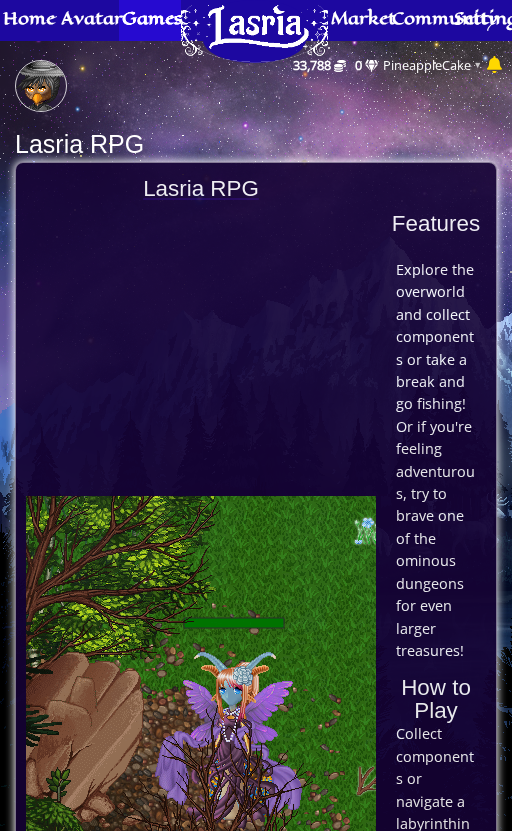 scroll, scrollTop: 0, scrollLeft: 0, axis: both 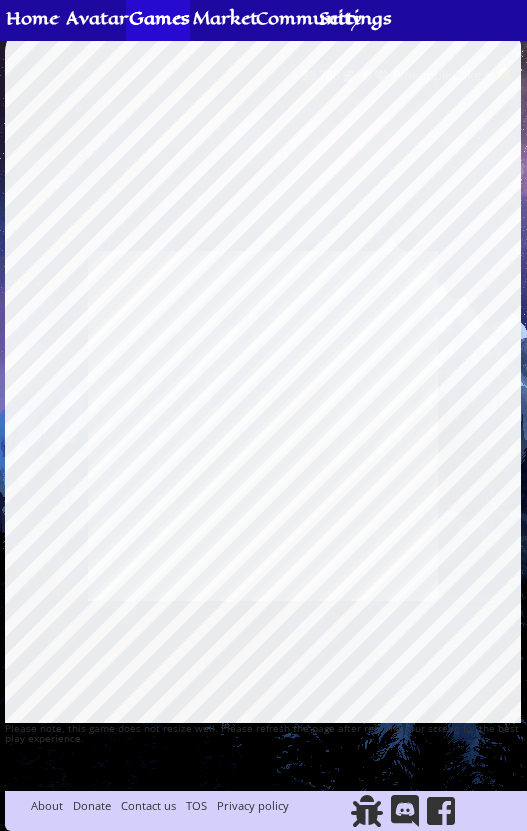 type on "test words" 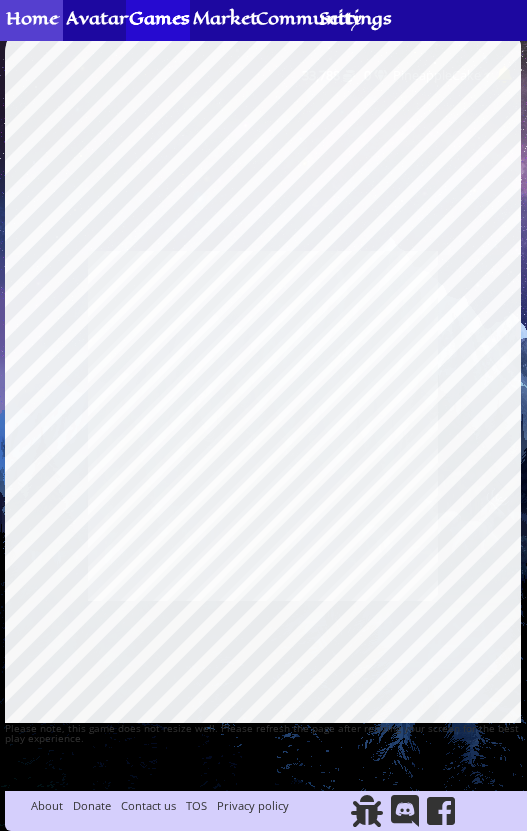 click on "Home" at bounding box center [32, 18] 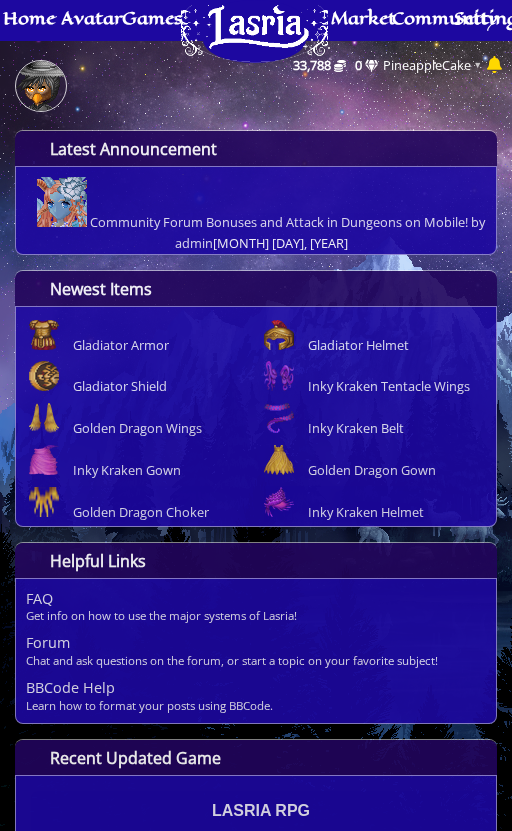 scroll, scrollTop: 0, scrollLeft: 0, axis: both 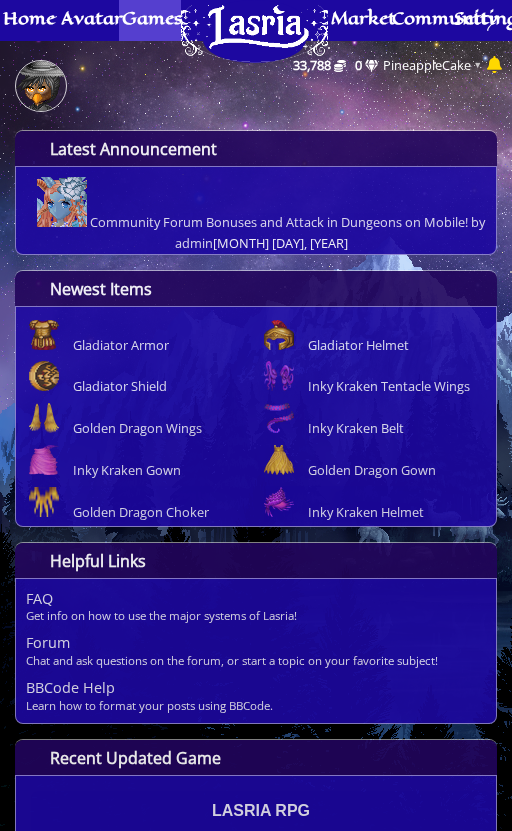 click on "Games" at bounding box center [152, 18] 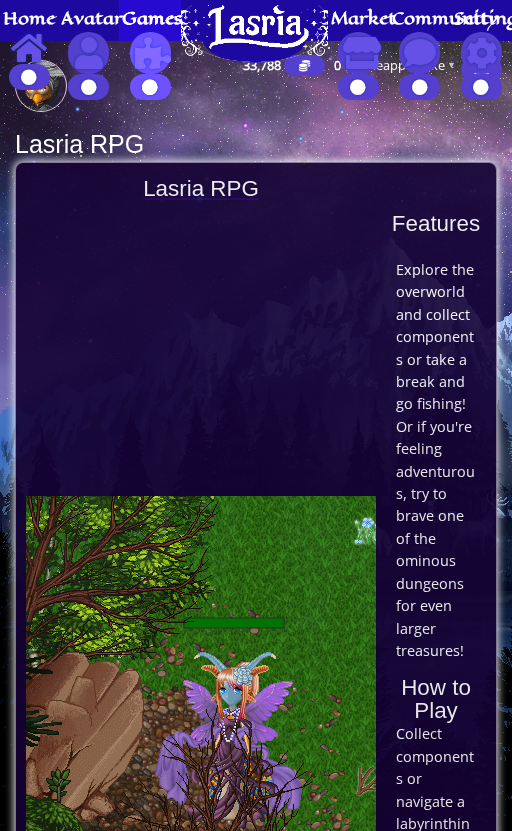 click at bounding box center (201, 671) 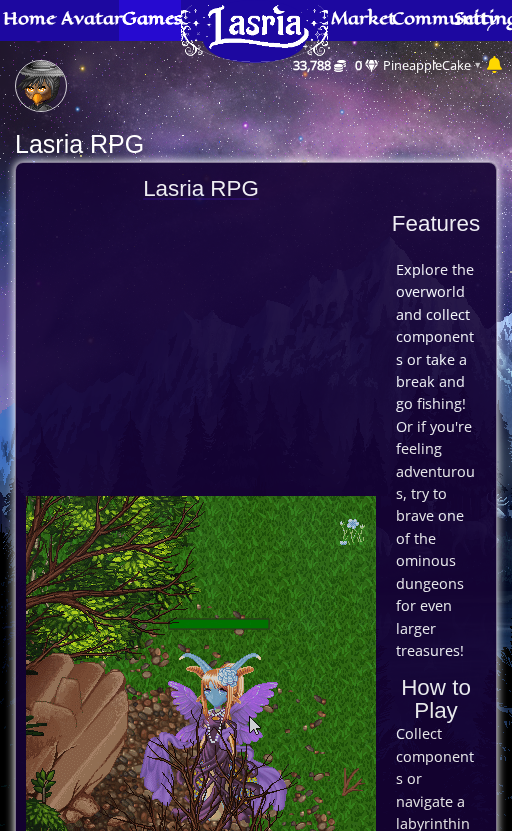 scroll, scrollTop: 0, scrollLeft: 0, axis: both 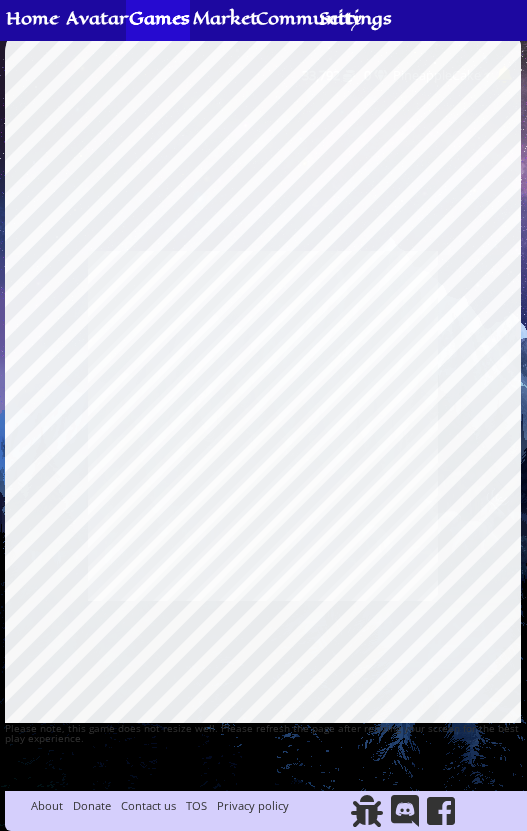 type on "Hello" 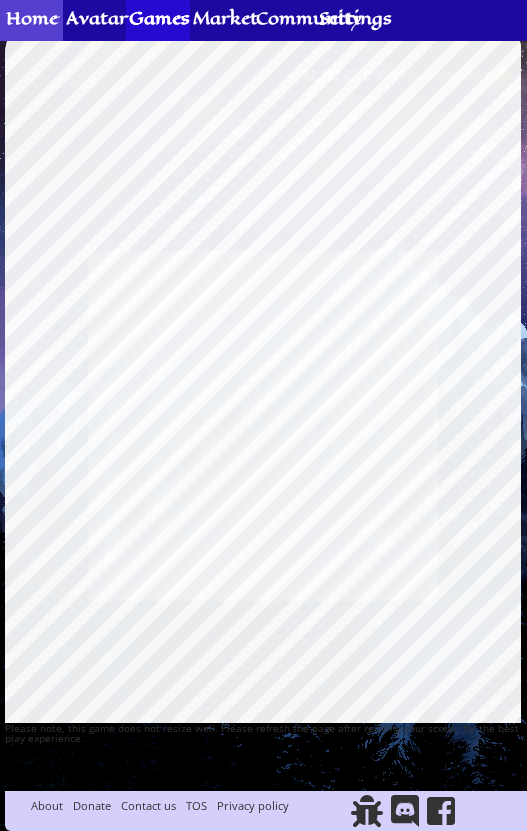 click on "Home" at bounding box center [32, 18] 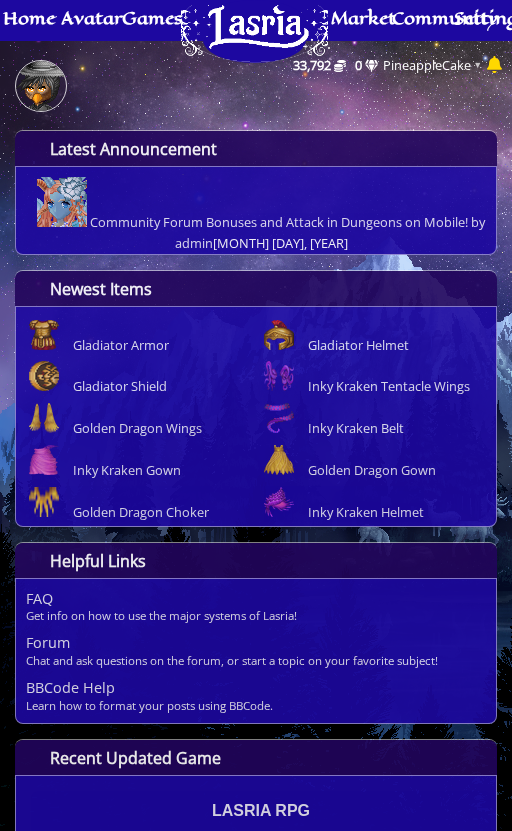 scroll, scrollTop: 0, scrollLeft: 0, axis: both 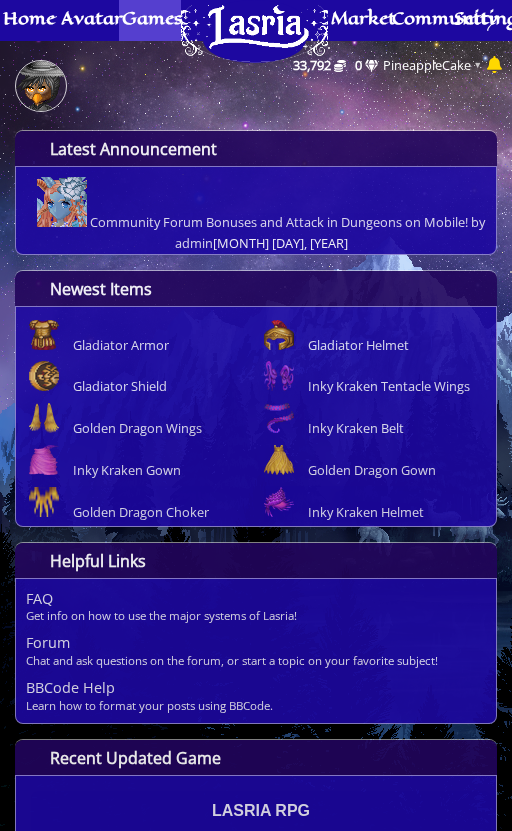 click on "Games" at bounding box center (152, 18) 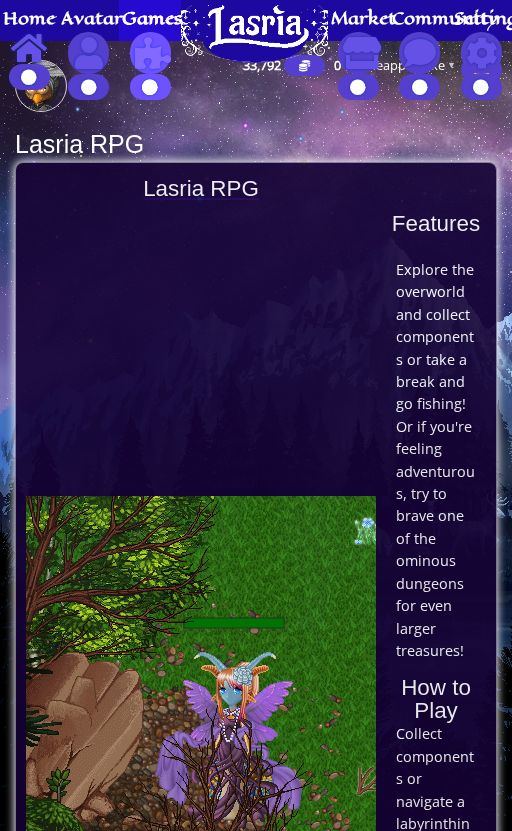 scroll, scrollTop: 0, scrollLeft: 0, axis: both 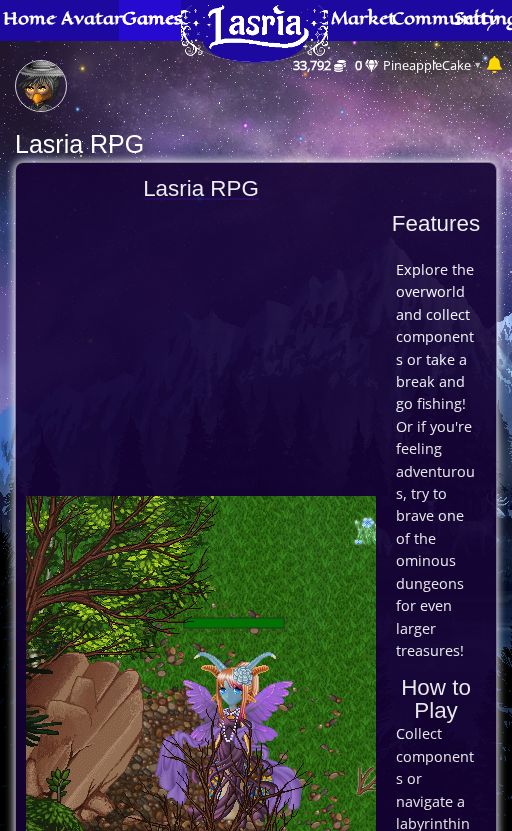 click at bounding box center [201, 671] 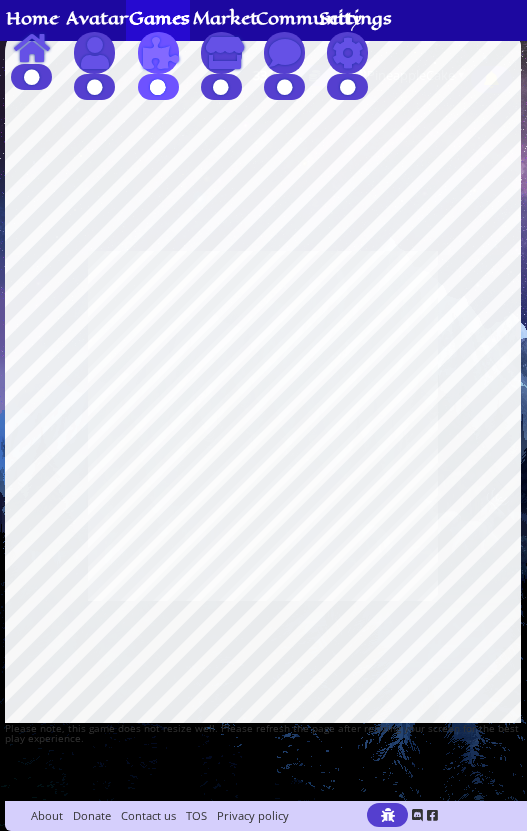 scroll, scrollTop: 0, scrollLeft: 0, axis: both 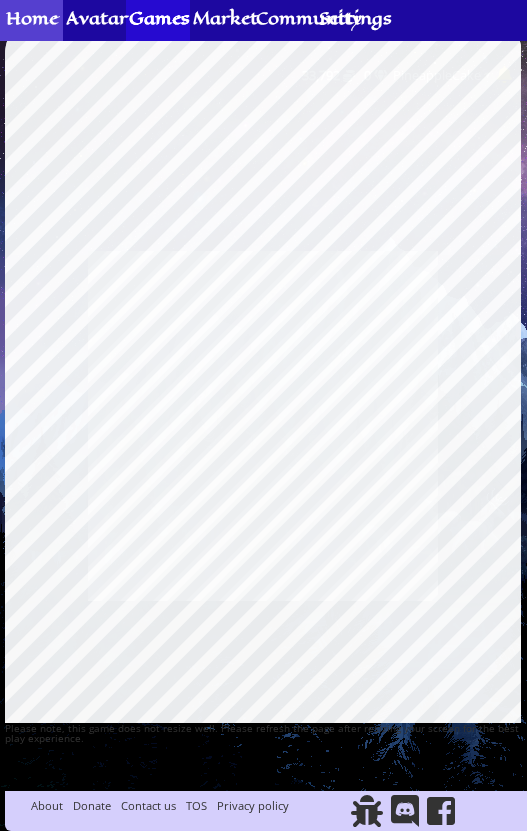 click on "Home" at bounding box center [32, 18] 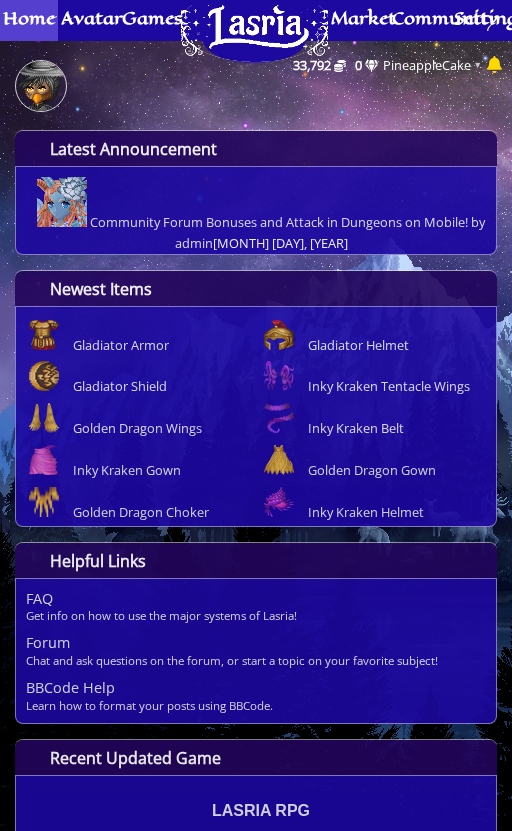 scroll, scrollTop: 0, scrollLeft: 0, axis: both 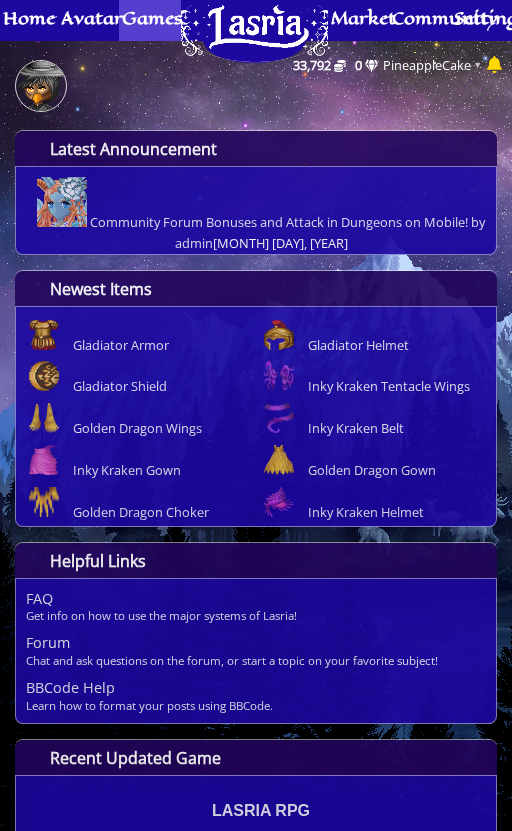 click on "Games" at bounding box center (149, 20) 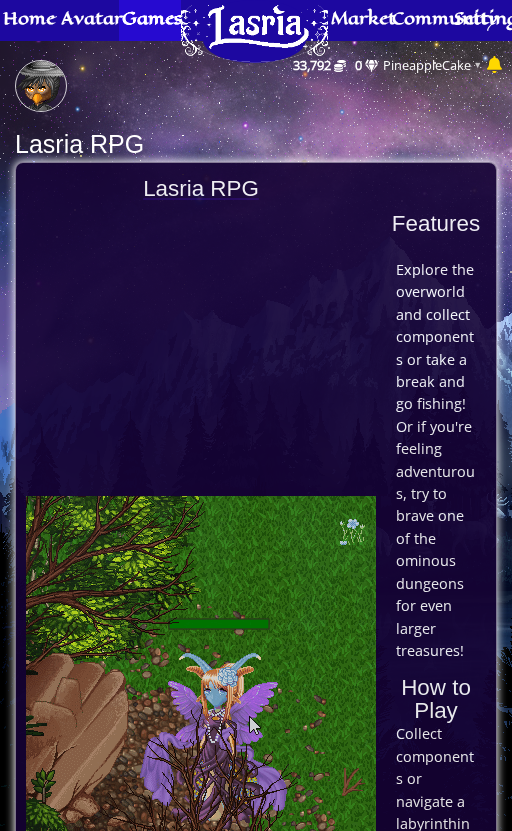 scroll, scrollTop: 0, scrollLeft: 0, axis: both 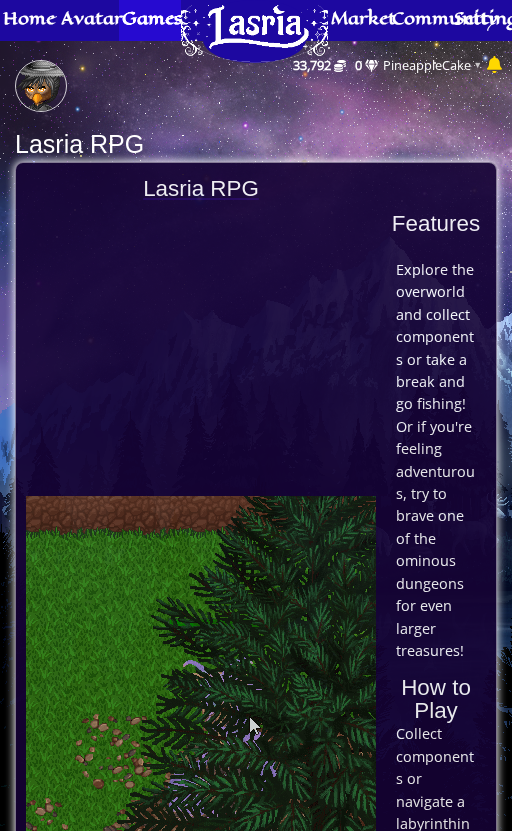 click at bounding box center [201, 671] 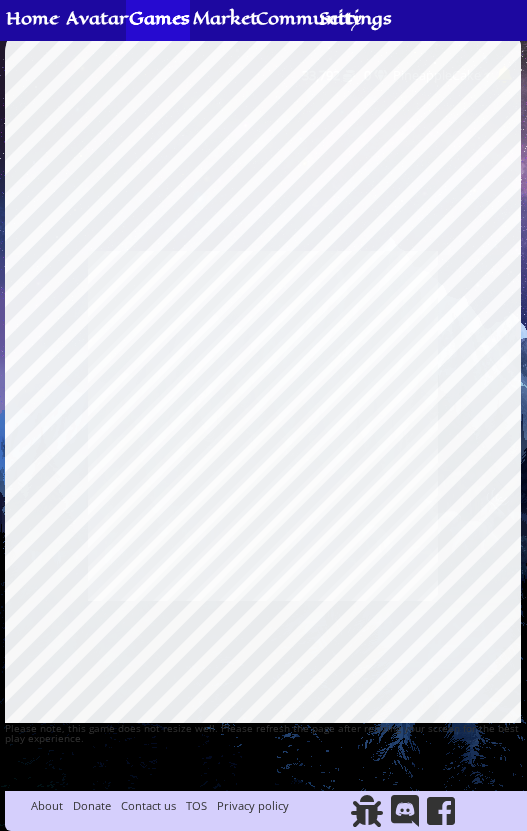 scroll, scrollTop: 0, scrollLeft: 0, axis: both 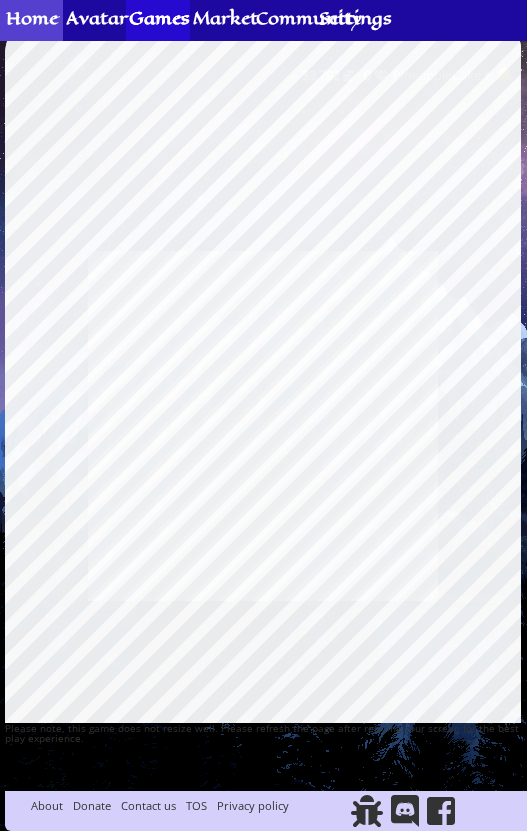 click on "Home" at bounding box center [32, 18] 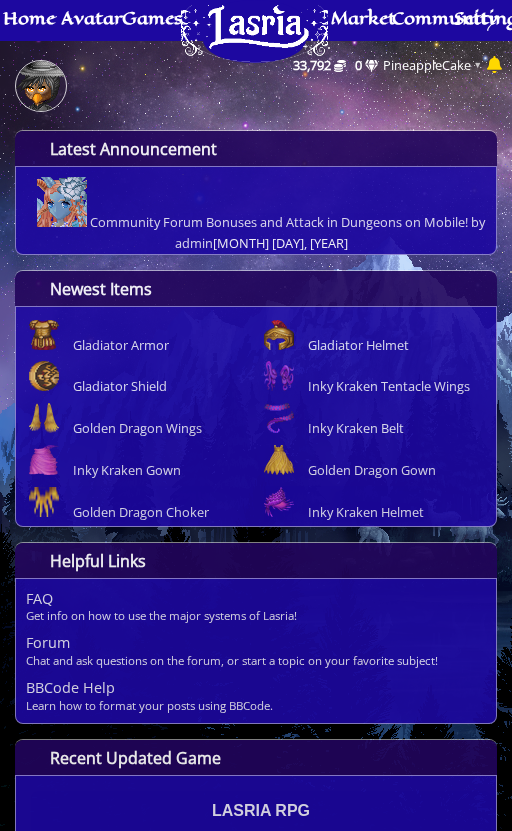 scroll, scrollTop: 0, scrollLeft: 0, axis: both 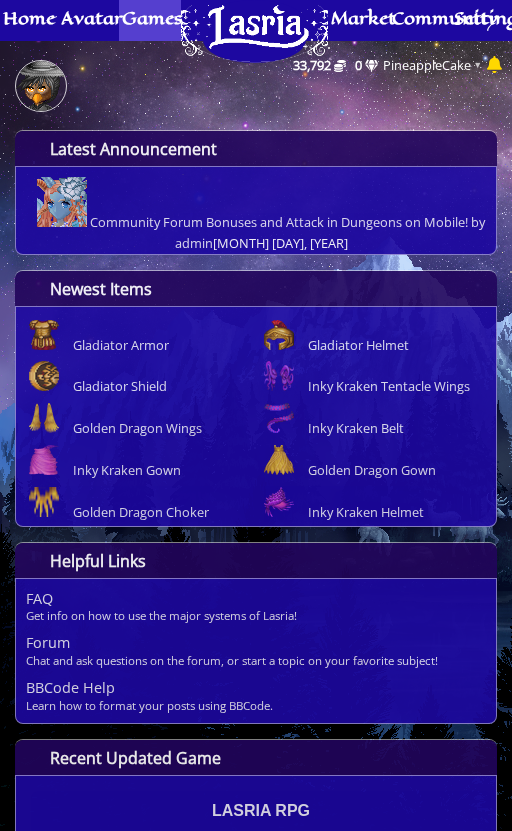 click on "Games" at bounding box center (152, 18) 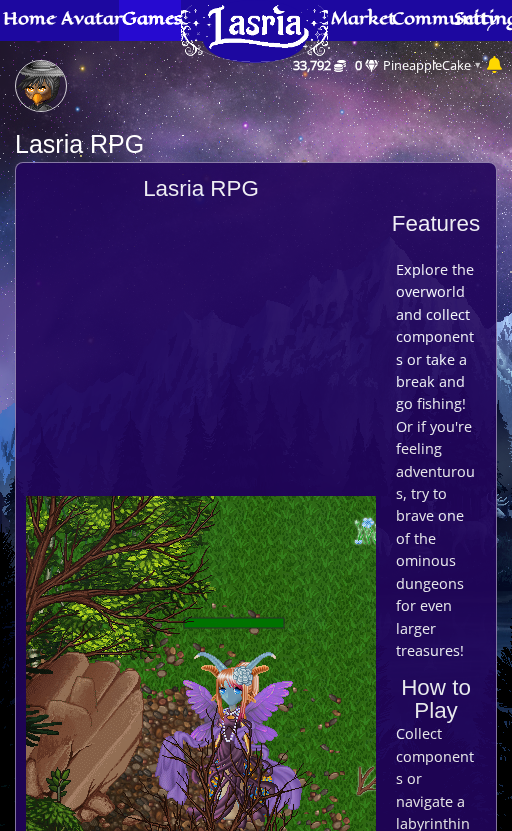 scroll, scrollTop: 0, scrollLeft: 0, axis: both 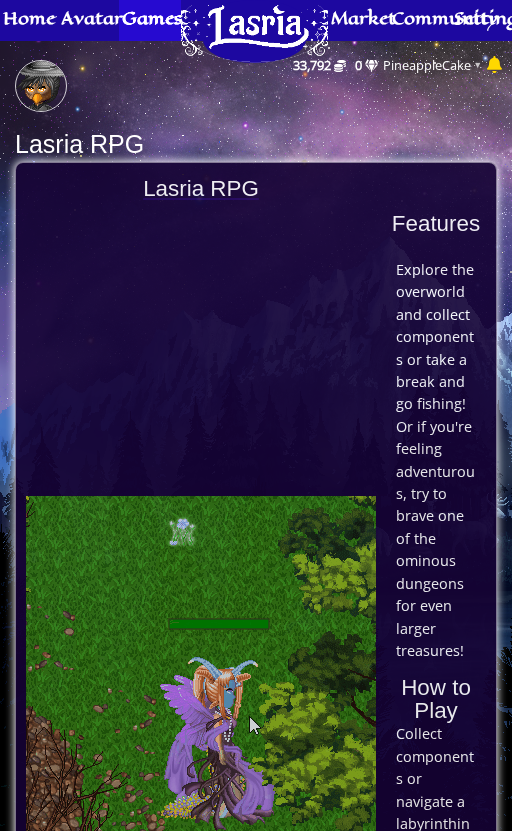 click at bounding box center [201, 671] 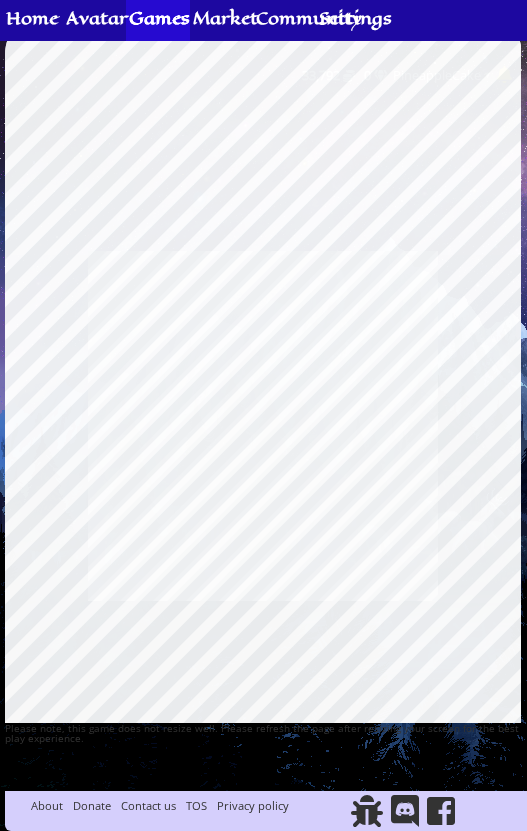 scroll, scrollTop: 0, scrollLeft: 0, axis: both 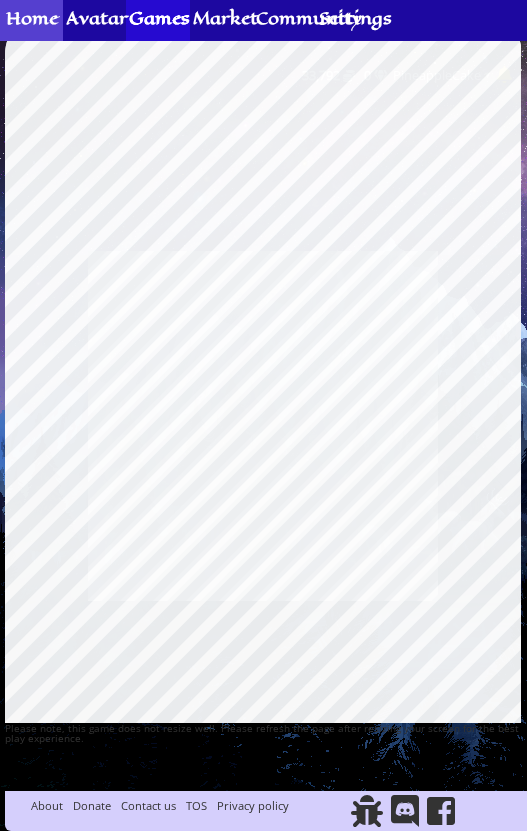 click on "Home" at bounding box center [32, 18] 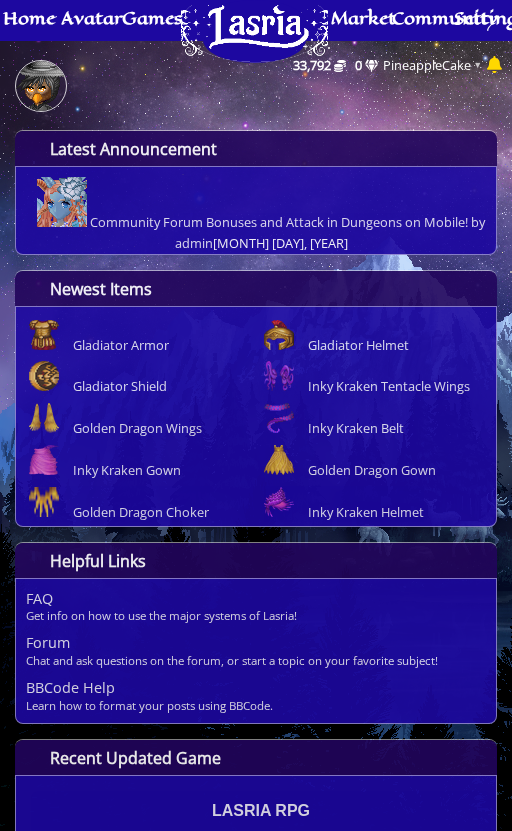 scroll, scrollTop: 0, scrollLeft: 0, axis: both 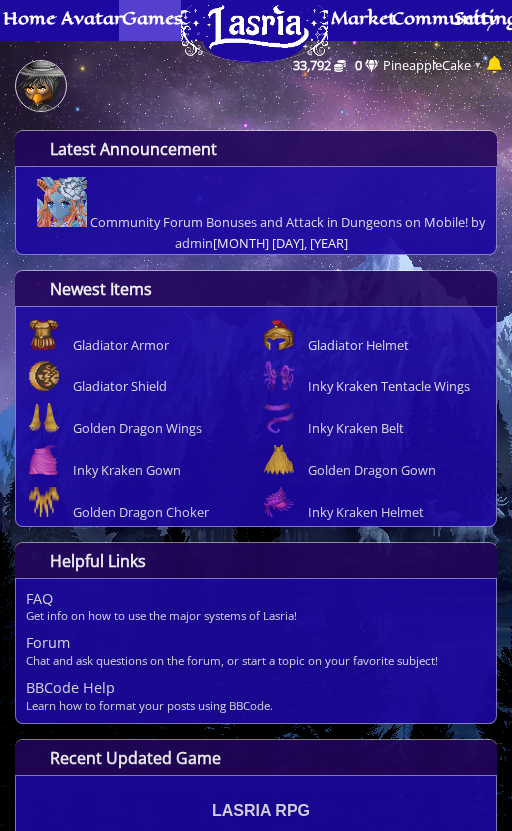 click on "Games" at bounding box center (152, 18) 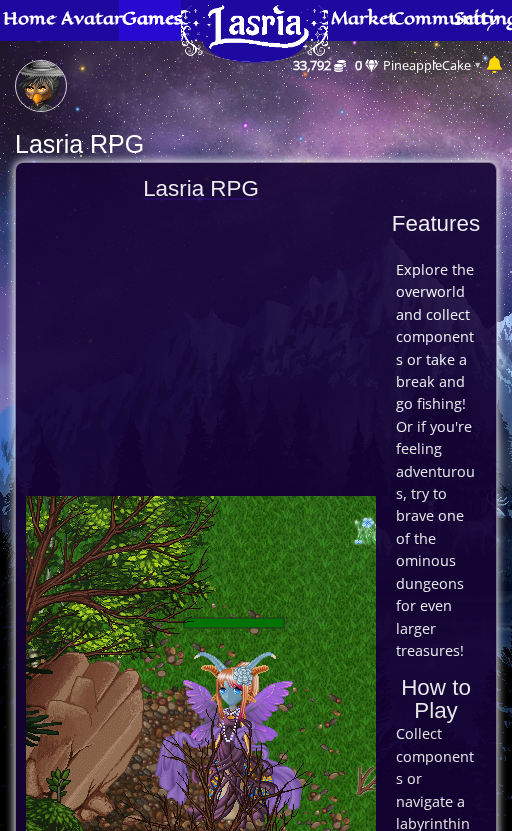 scroll, scrollTop: 0, scrollLeft: 0, axis: both 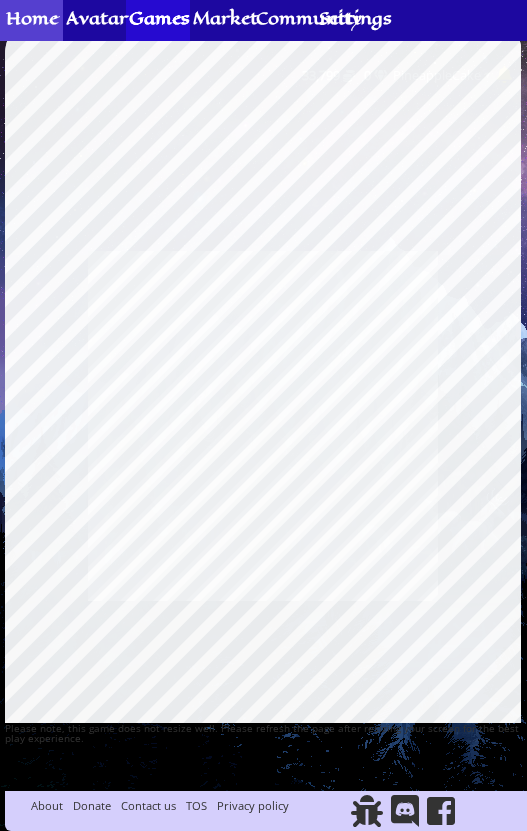 click on "Home" at bounding box center [32, 18] 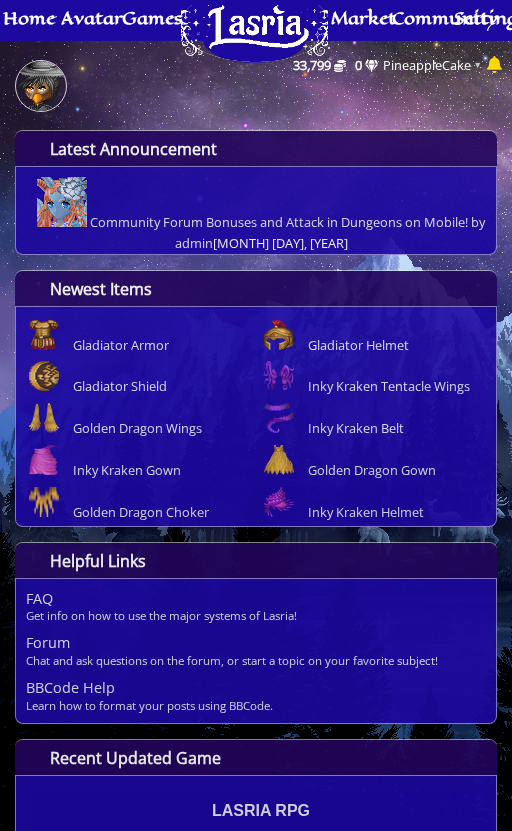 scroll, scrollTop: 0, scrollLeft: 0, axis: both 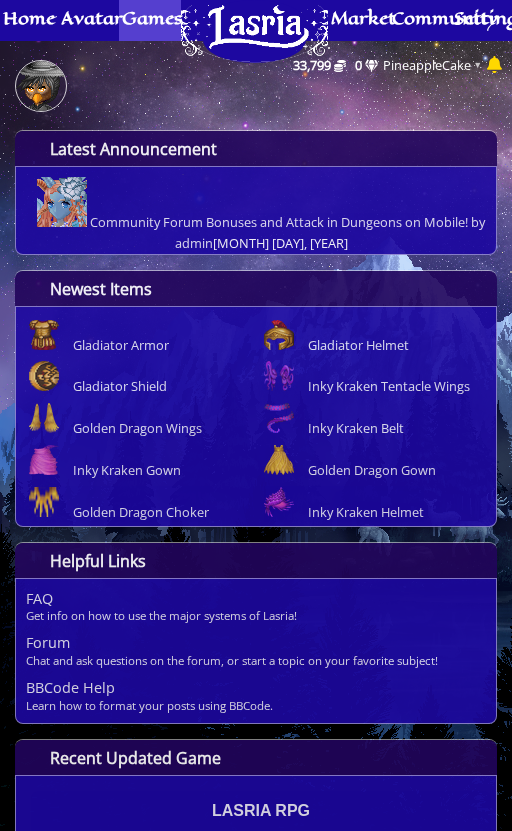click on "Games" at bounding box center (152, 18) 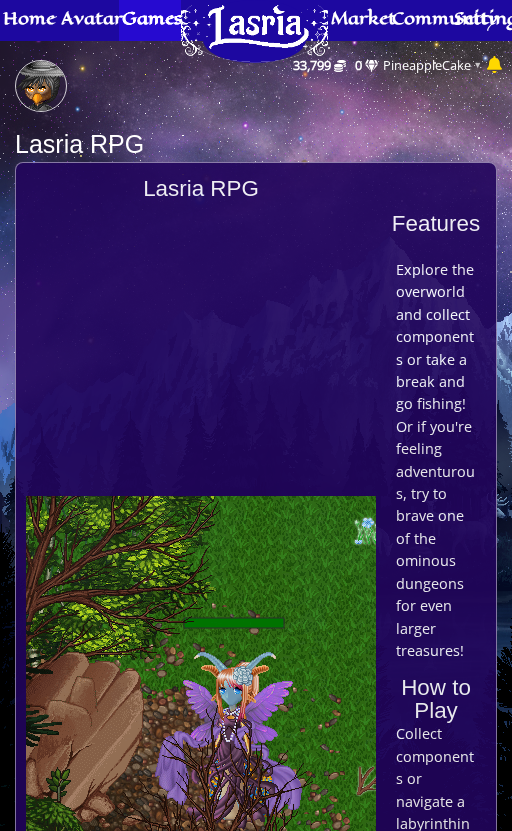 scroll, scrollTop: 0, scrollLeft: 0, axis: both 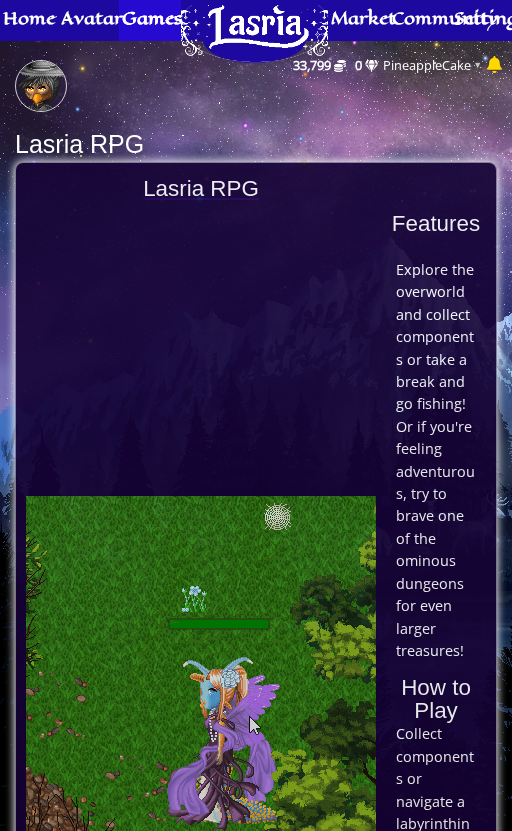 click at bounding box center (201, 671) 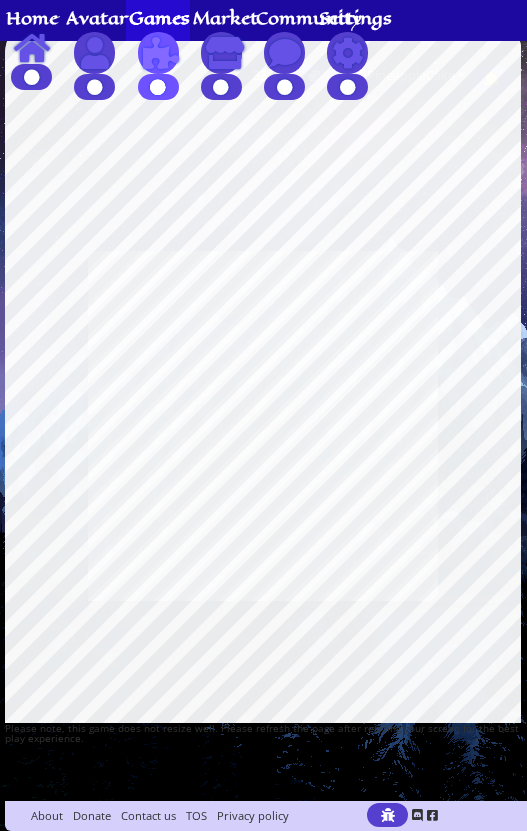 scroll, scrollTop: 0, scrollLeft: 0, axis: both 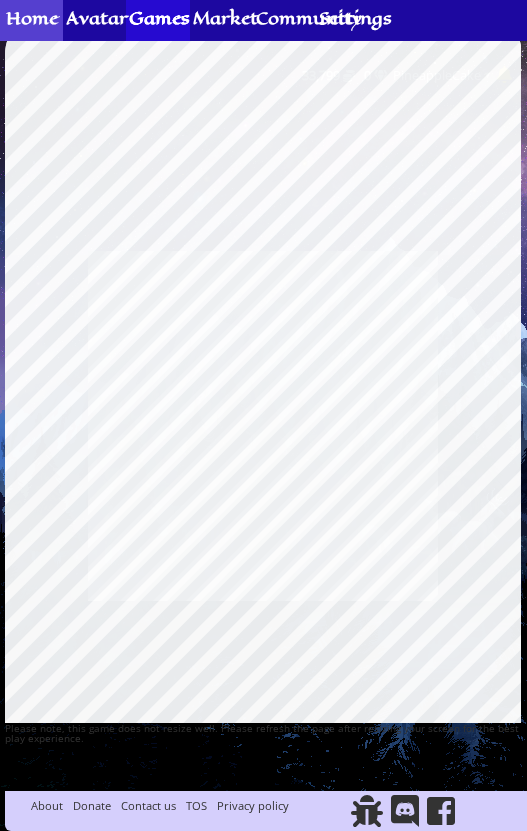 click on "Home" at bounding box center (32, 18) 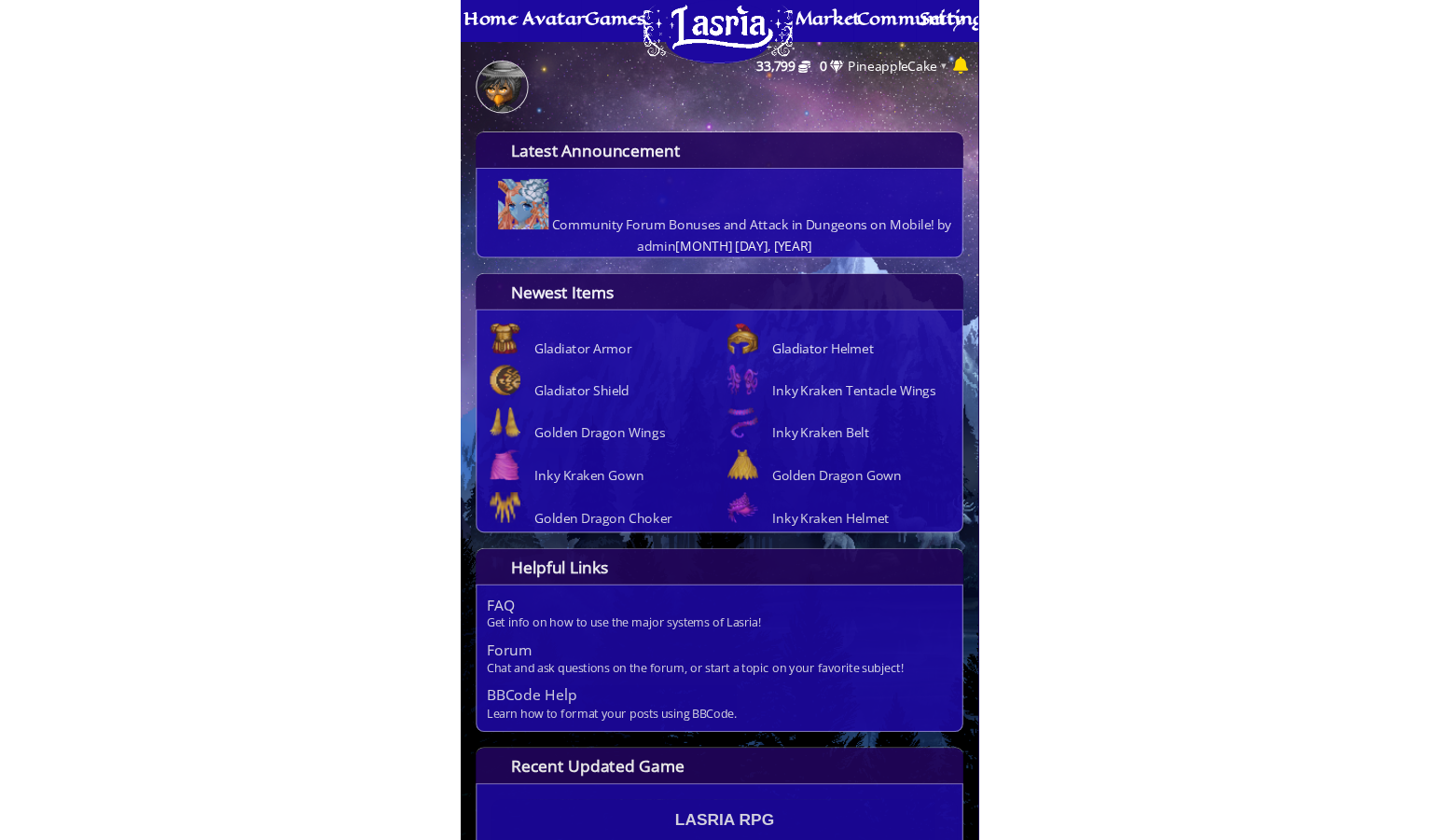 scroll, scrollTop: 0, scrollLeft: 0, axis: both 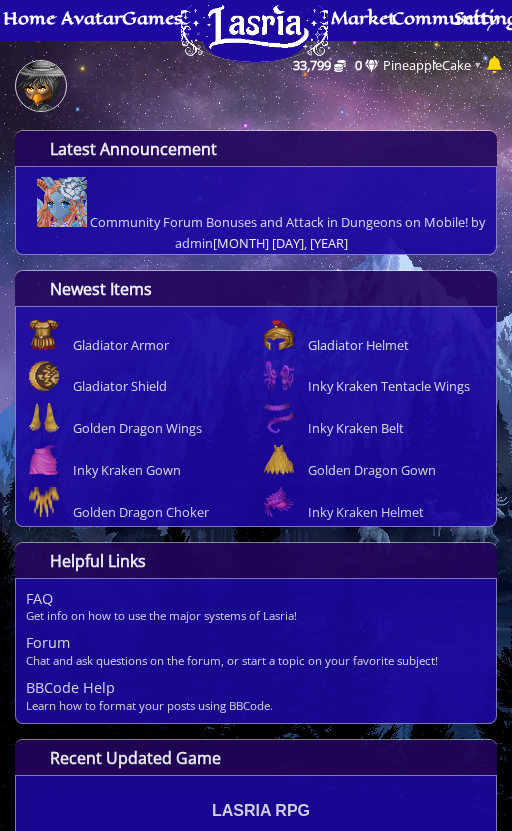 click at bounding box center (41, 86) 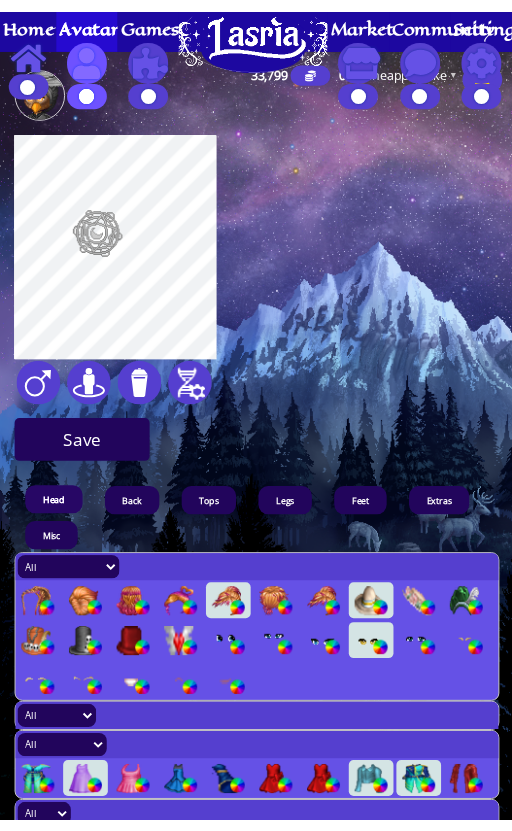 scroll, scrollTop: 0, scrollLeft: 0, axis: both 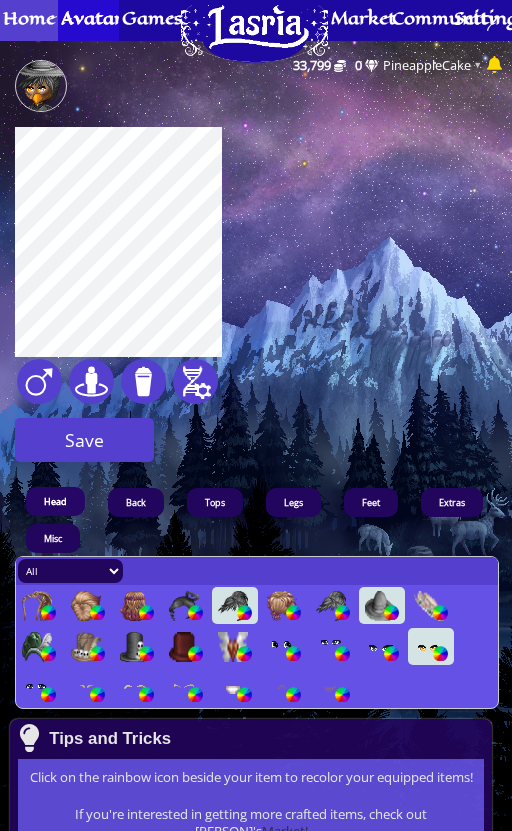 click on "Home" at bounding box center [29, 18] 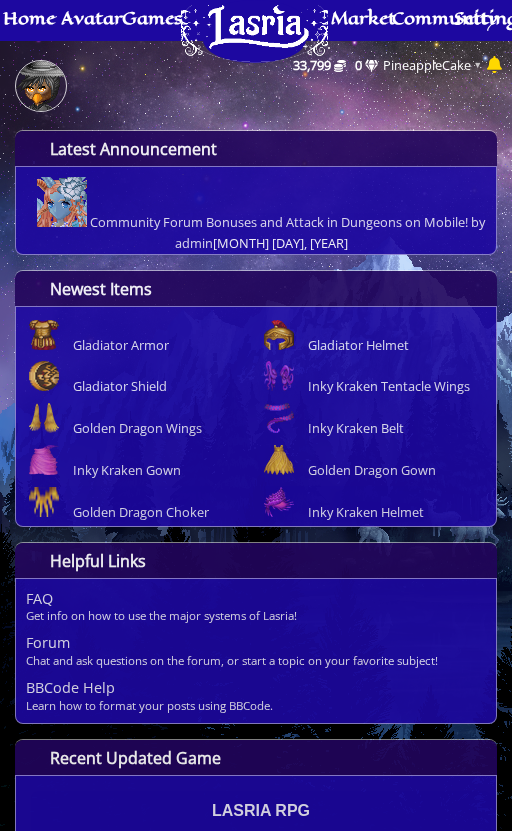scroll, scrollTop: 0, scrollLeft: 0, axis: both 